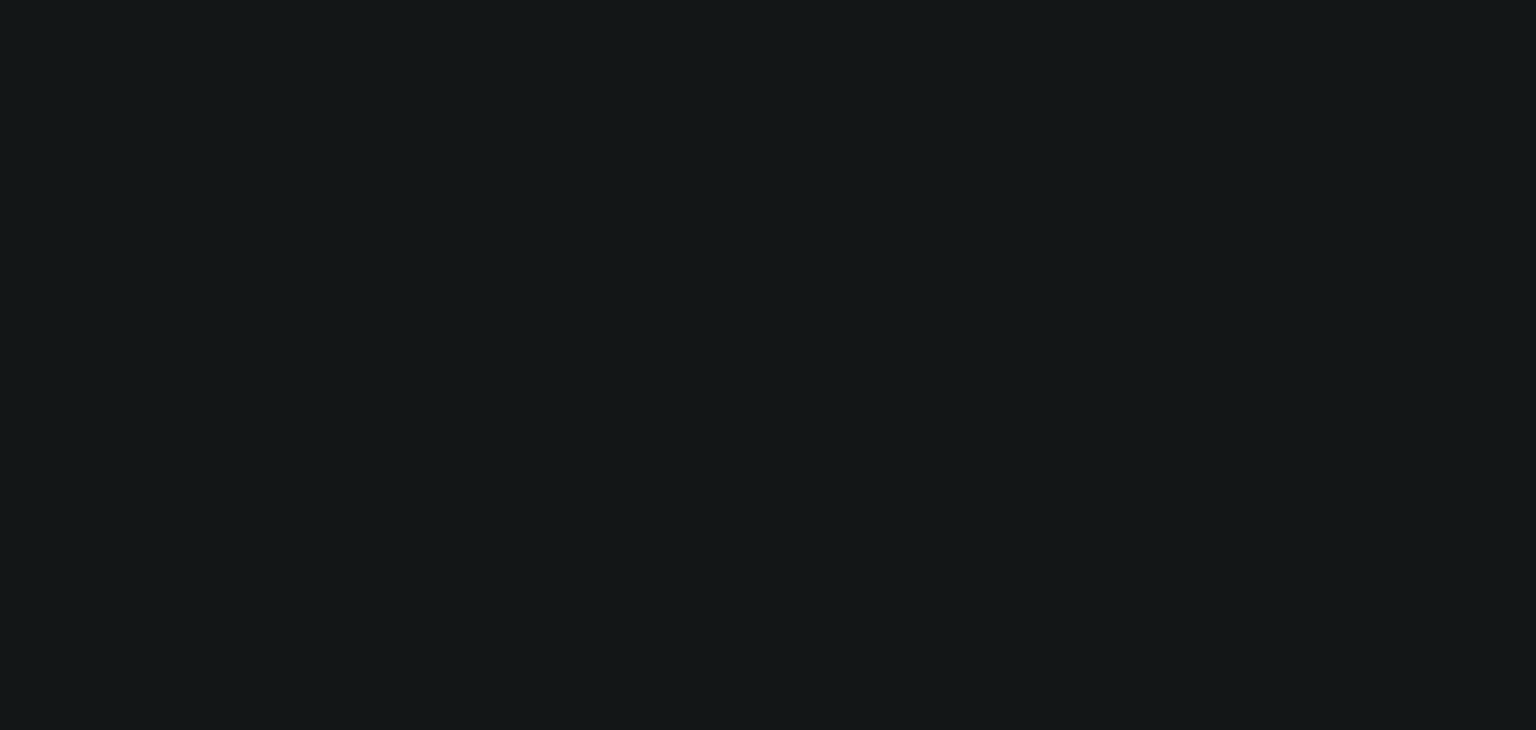 scroll, scrollTop: 0, scrollLeft: 0, axis: both 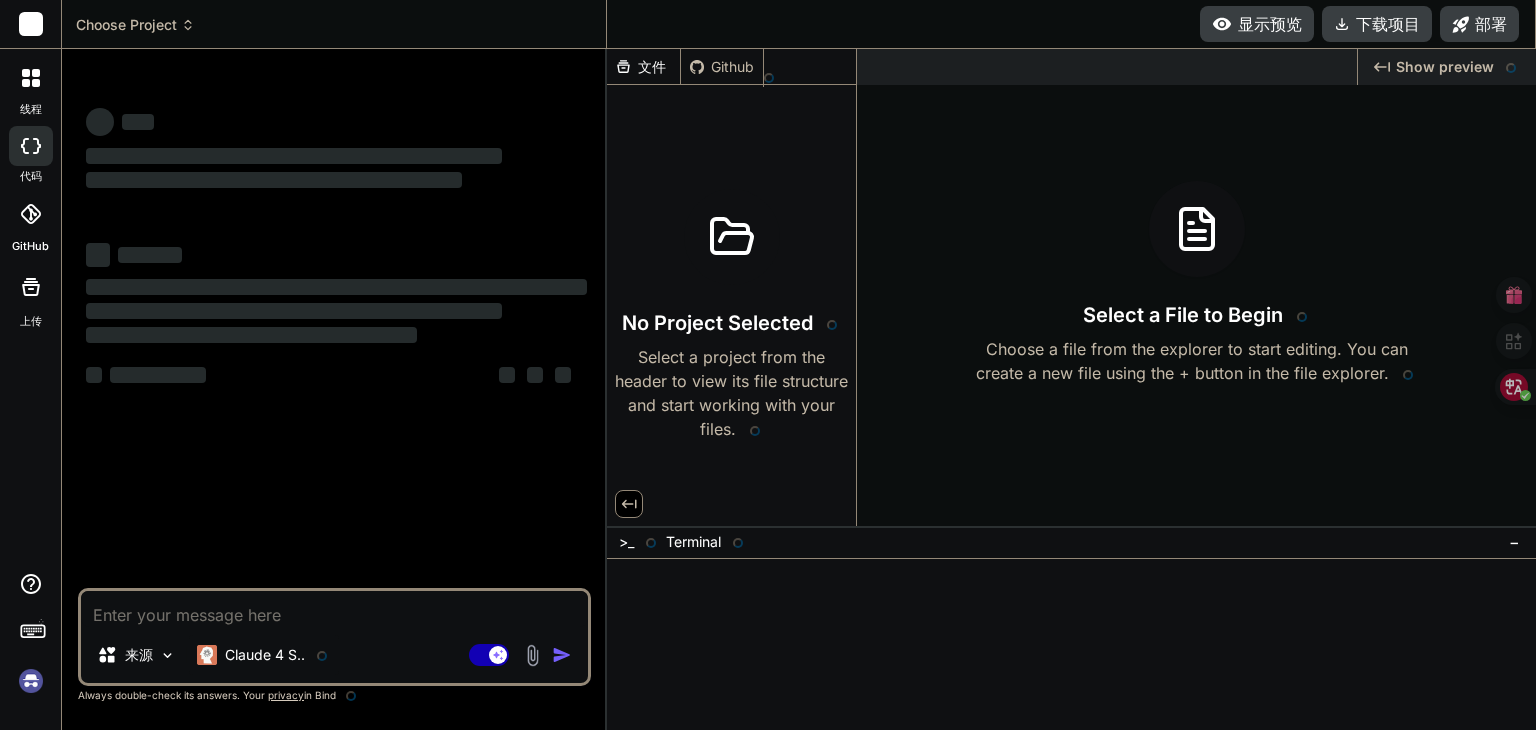 click on "Claude 4 S.." at bounding box center [278, 655] 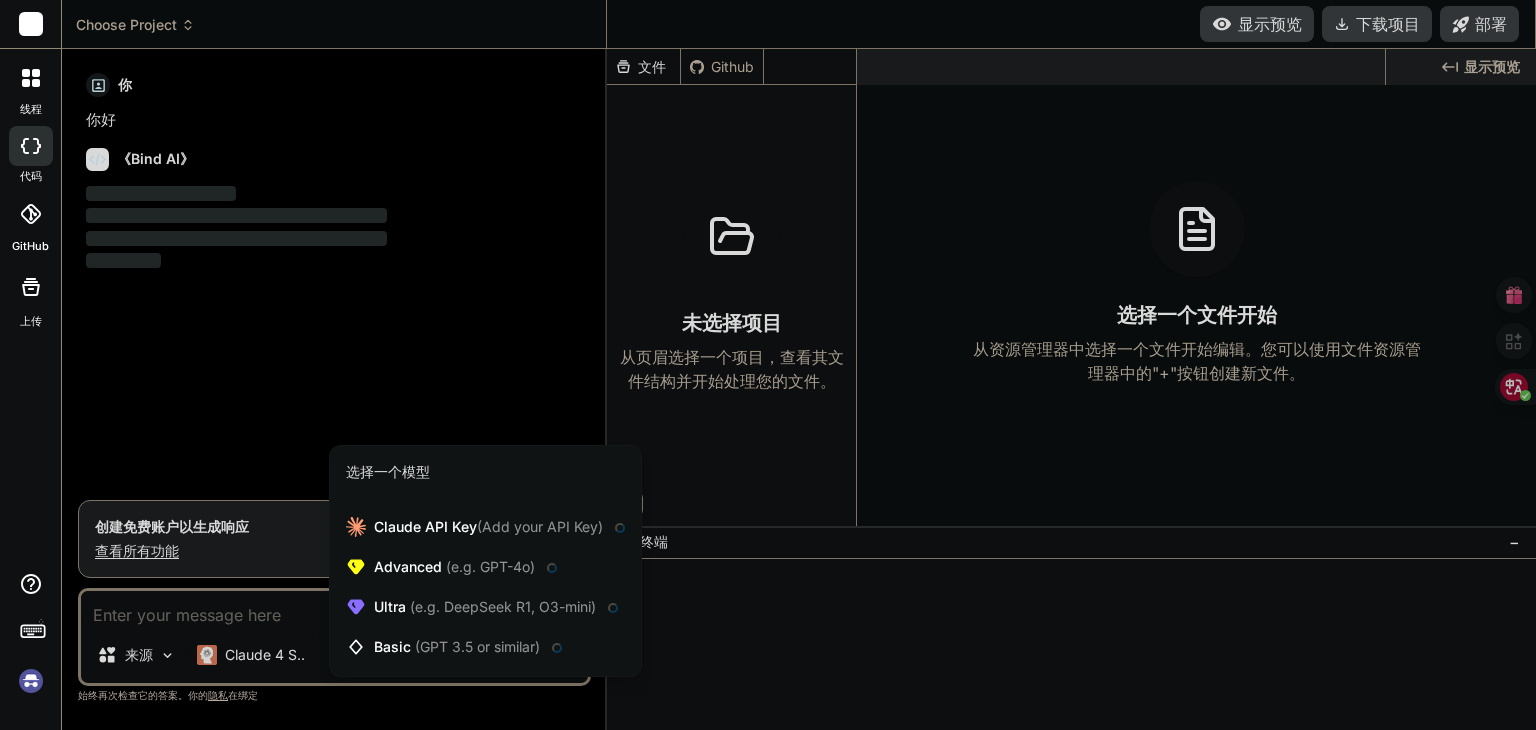 click at bounding box center (768, 365) 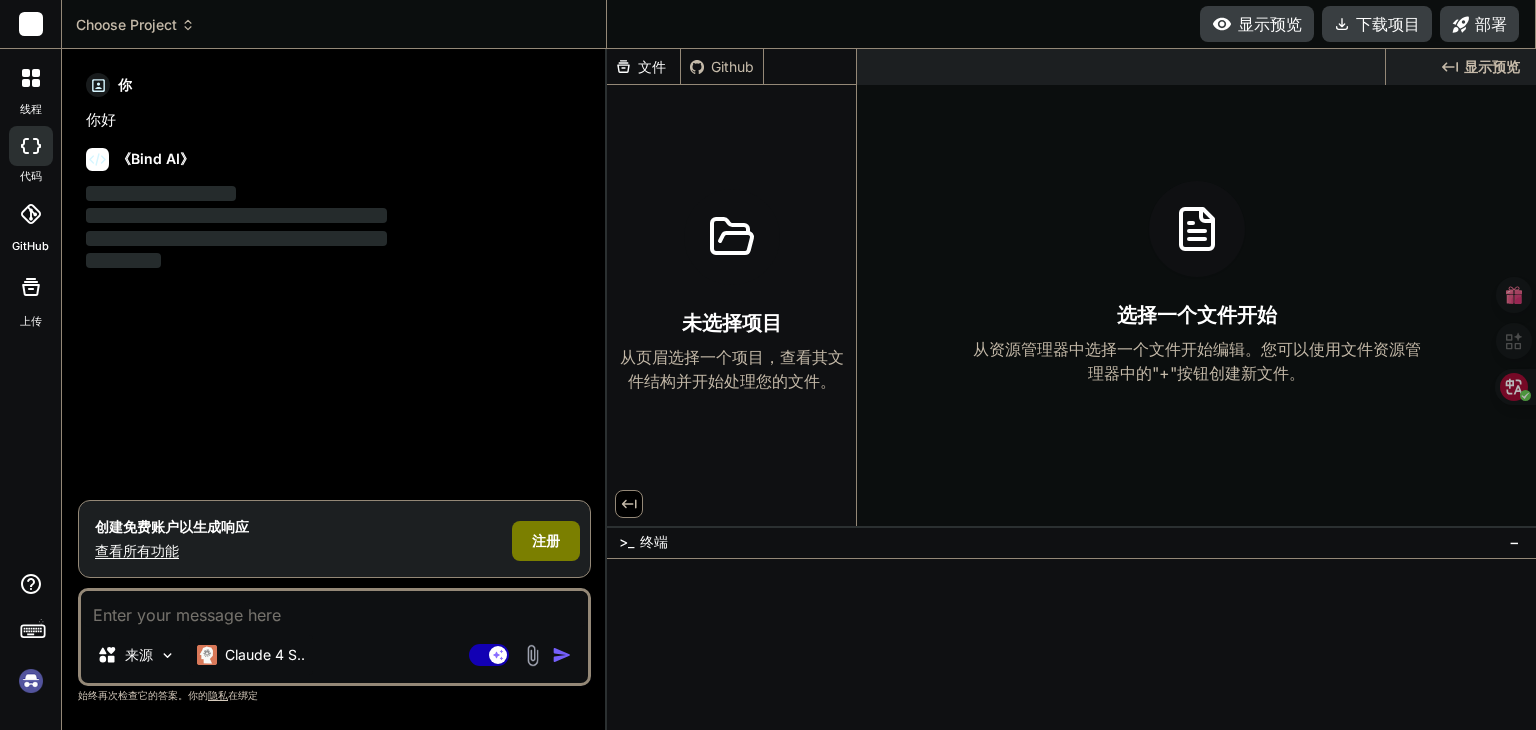 click on "Claude 4 S.." at bounding box center (265, 655) 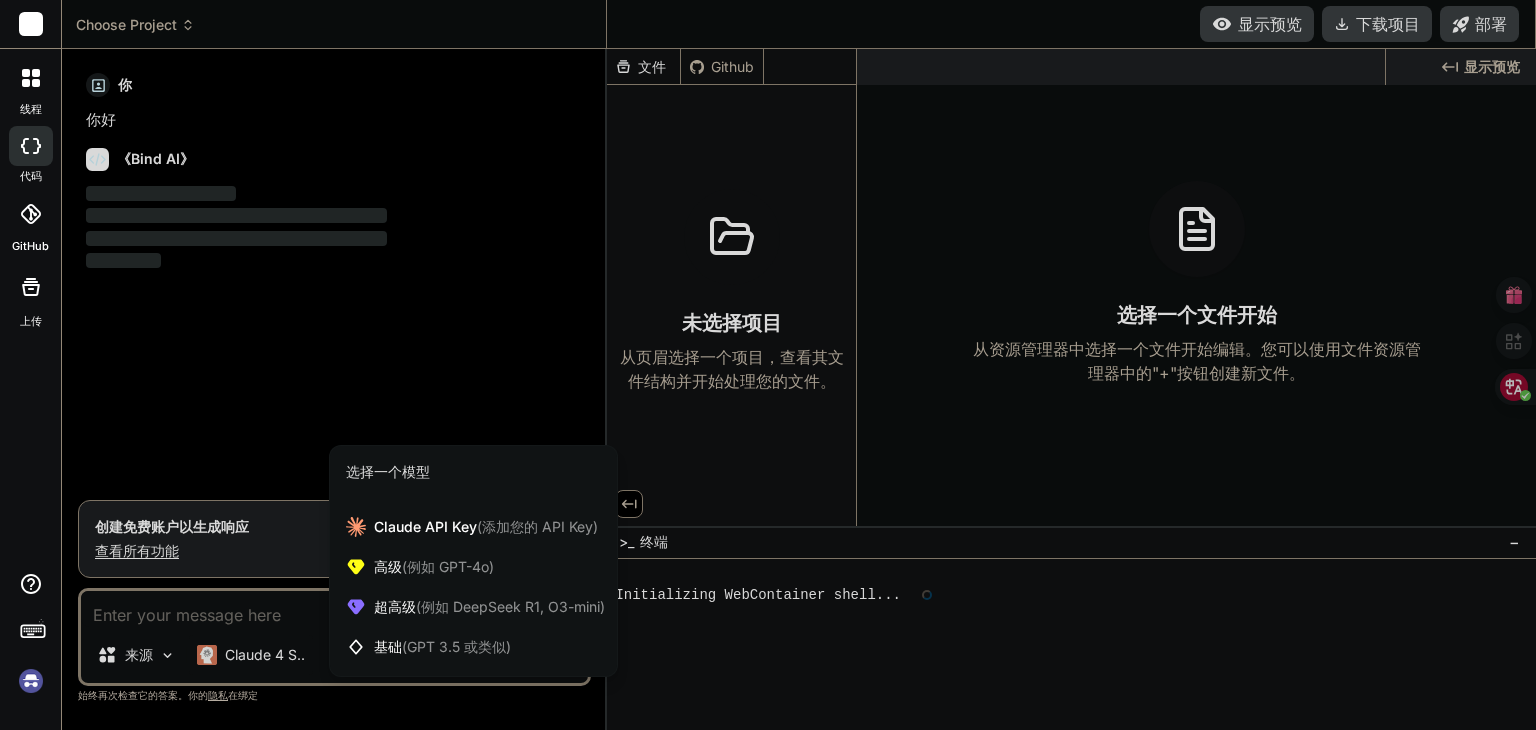 click at bounding box center (768, 365) 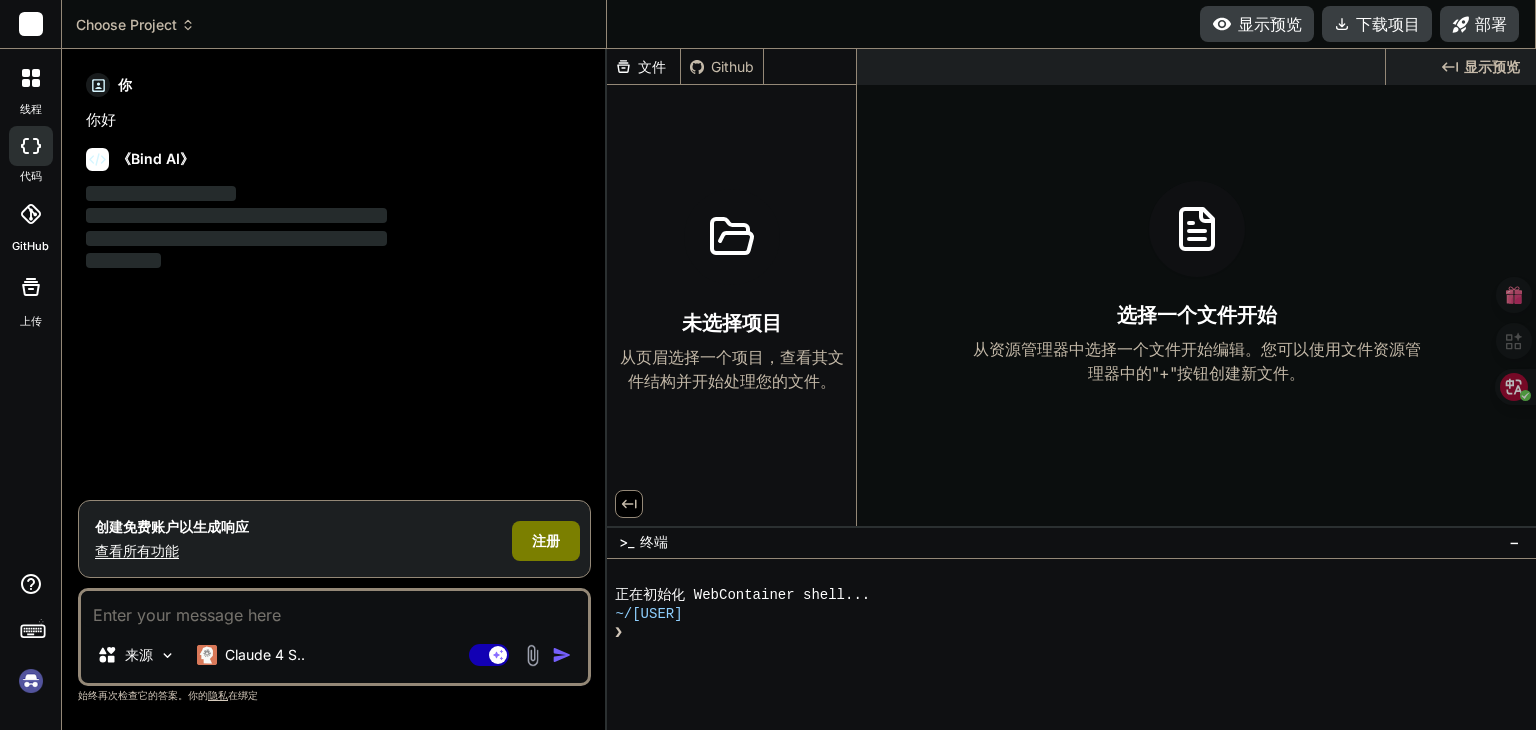 click on "查看所有功能" at bounding box center [137, 550] 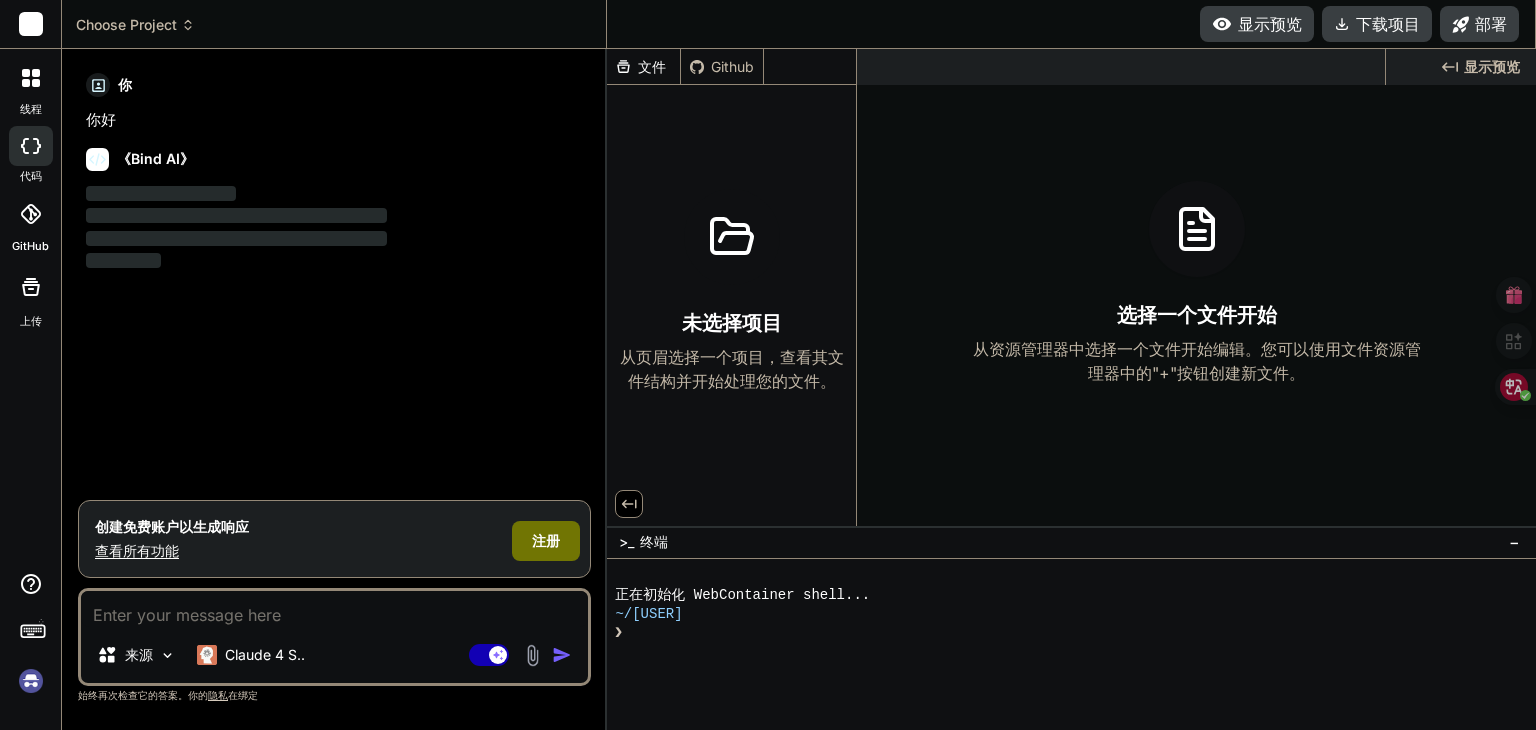 click on "注册" at bounding box center [546, 541] 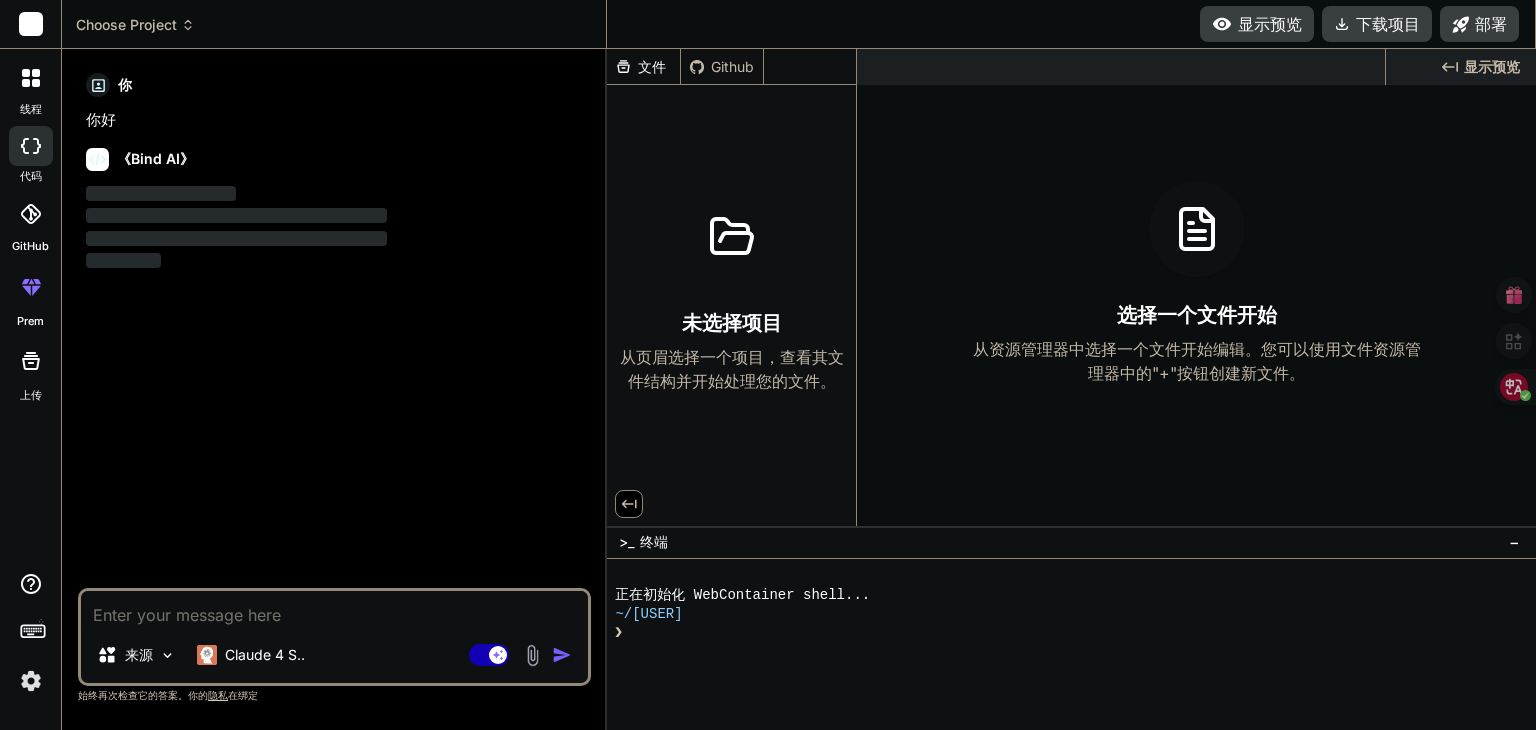 click on "Claude 4 S.." at bounding box center [265, 655] 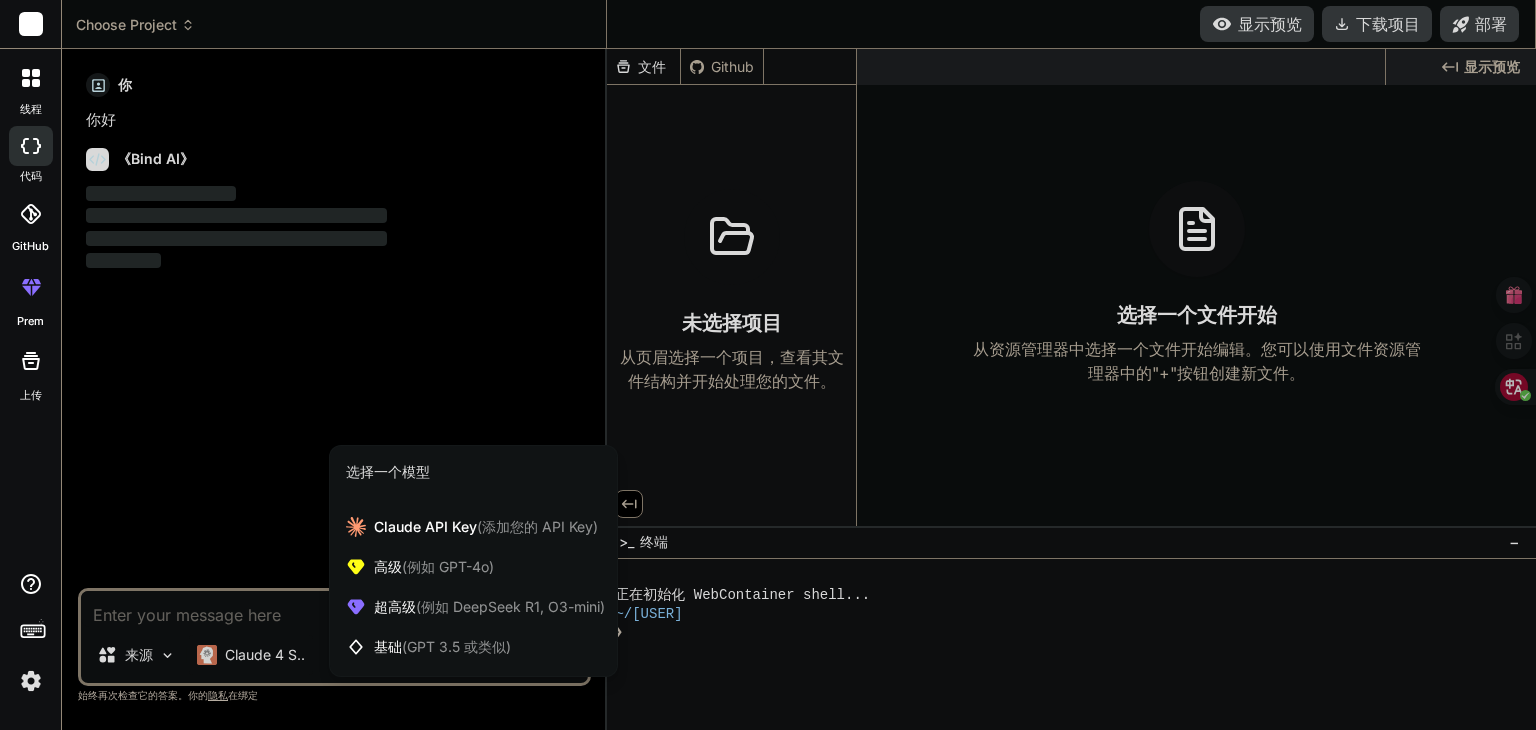 click at bounding box center [768, 365] 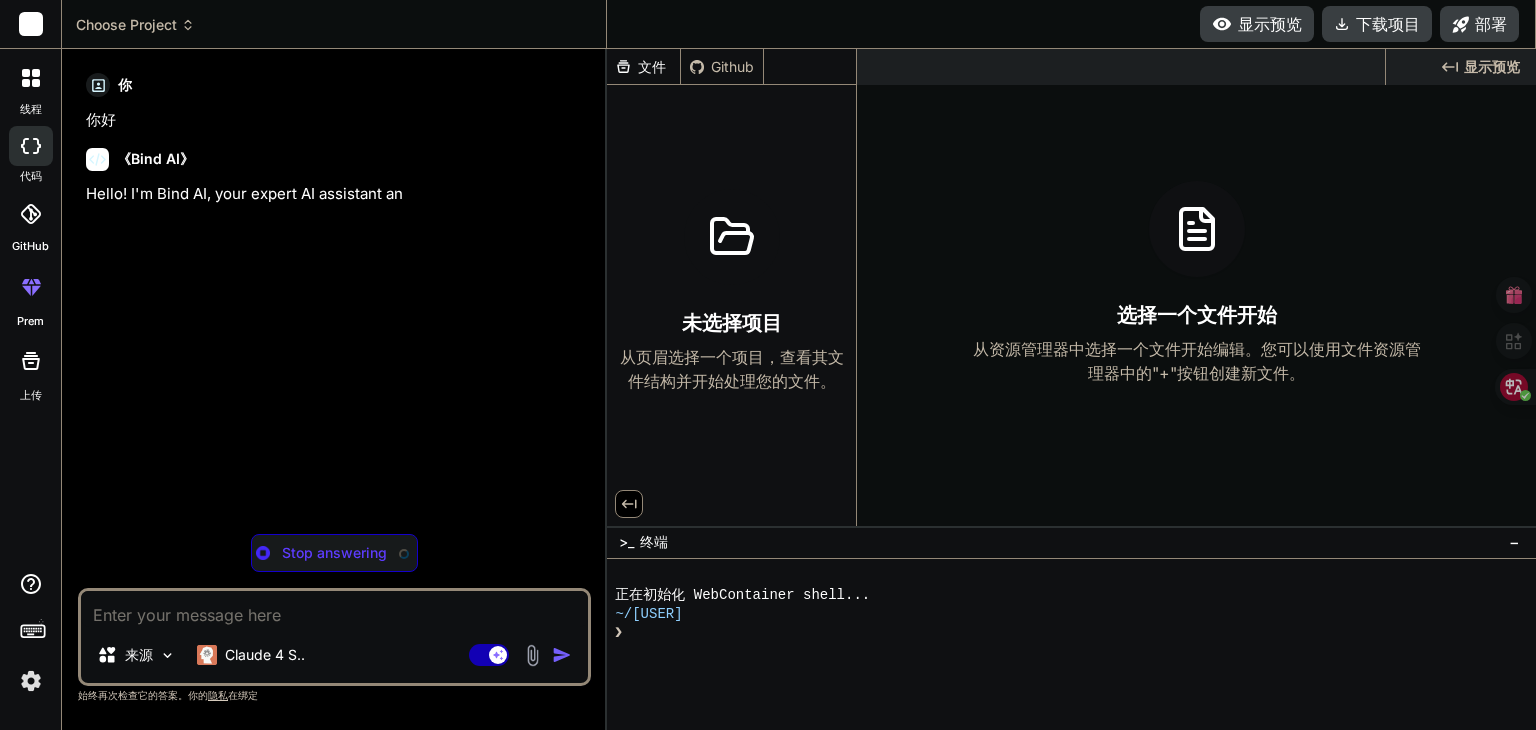 click at bounding box center (334, 609) 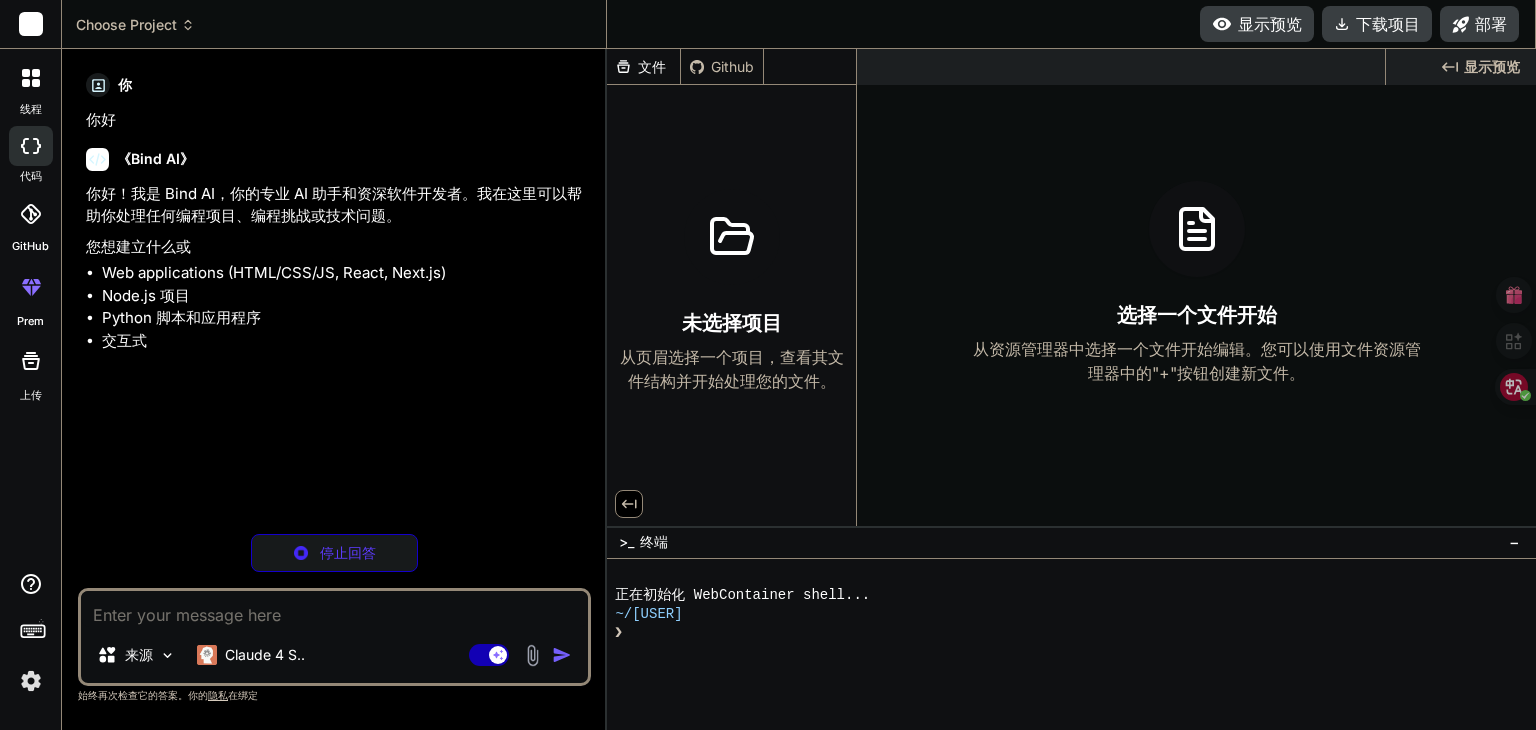 type on "x" 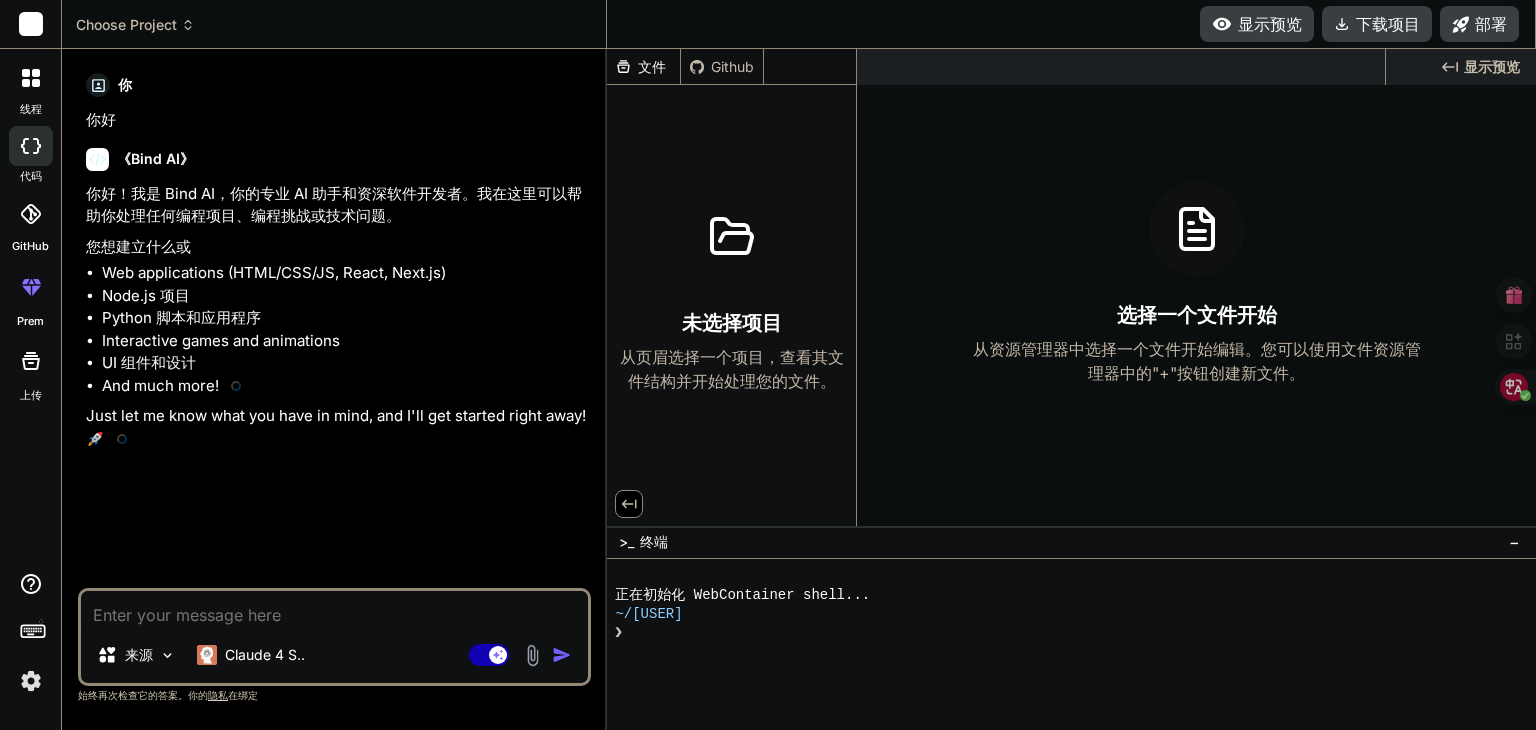 type on "n" 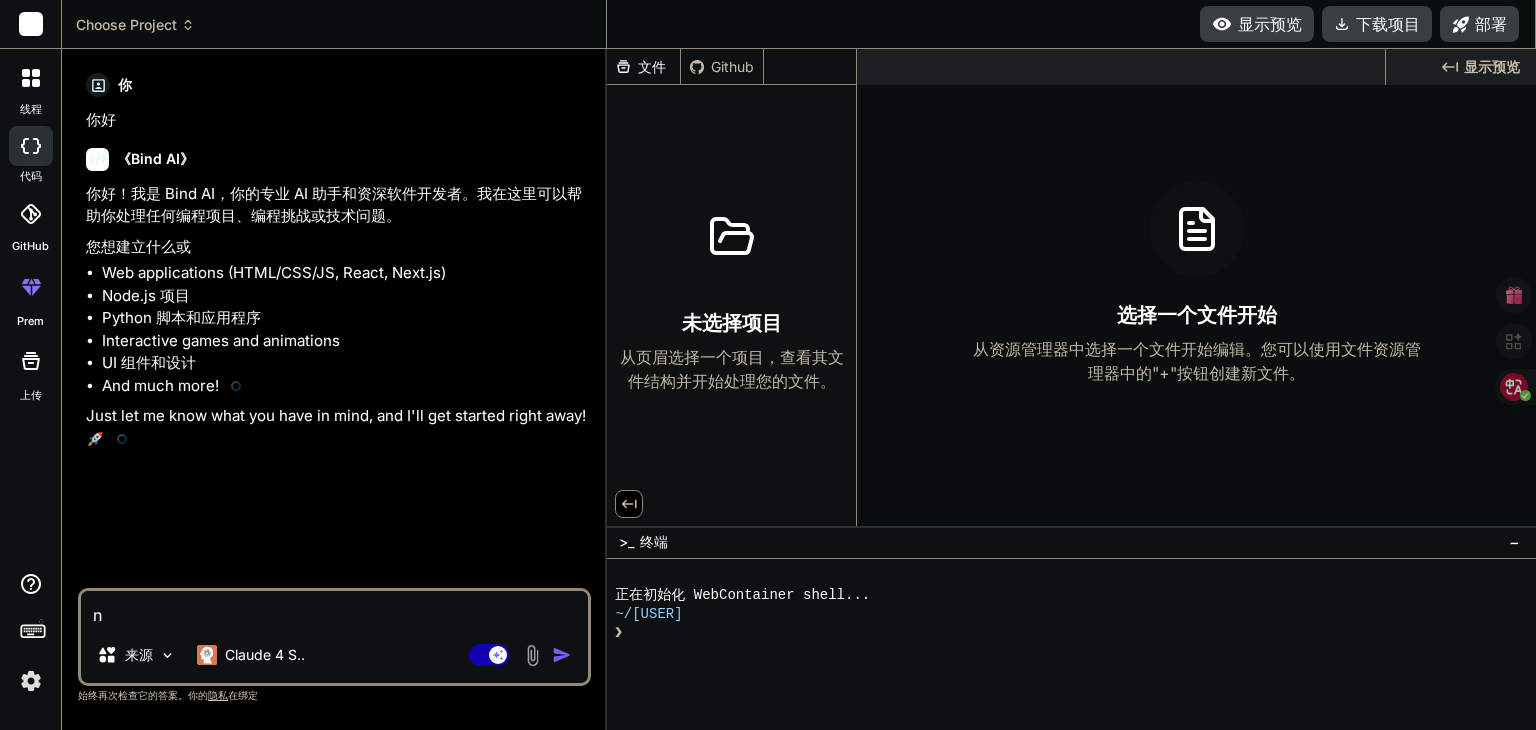 type on "x" 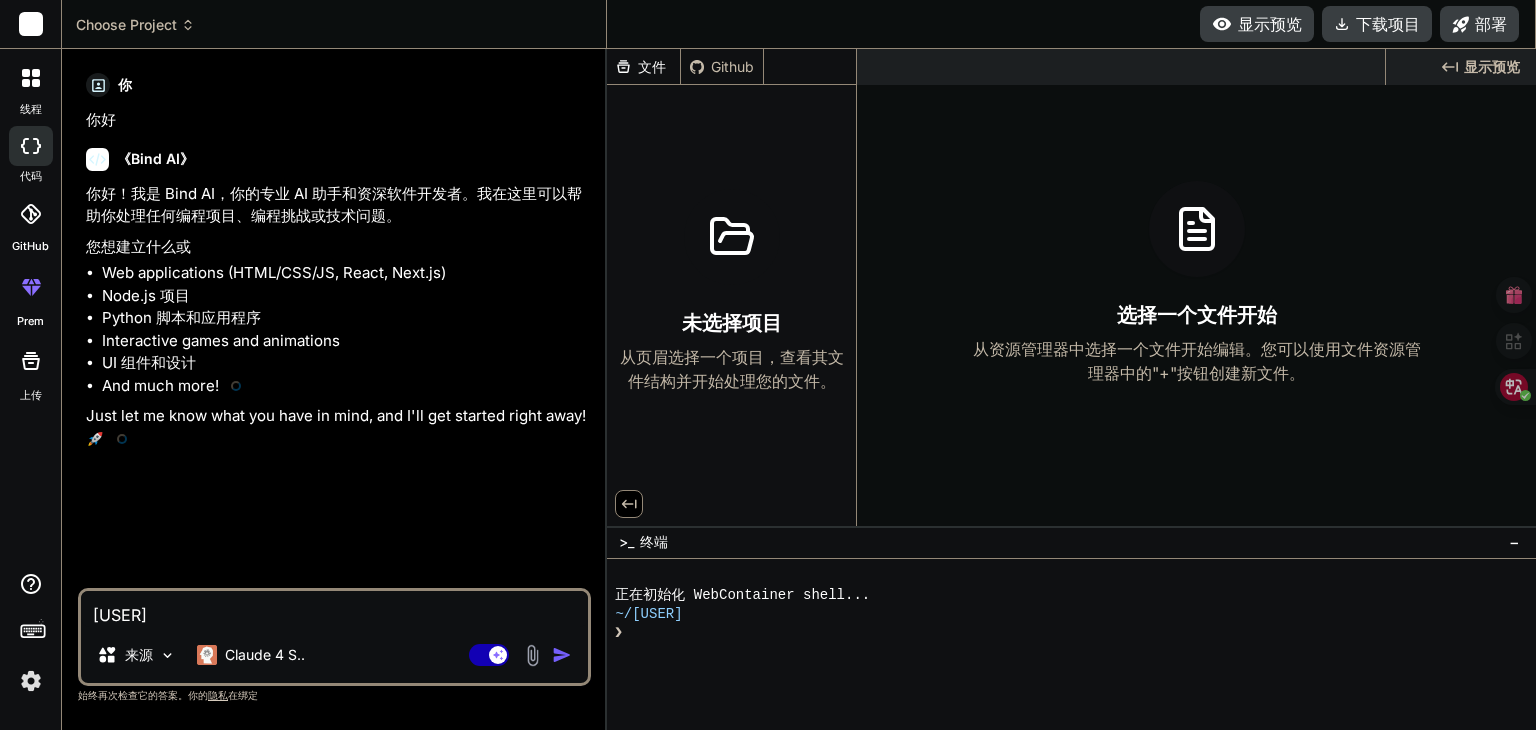 type on "x" 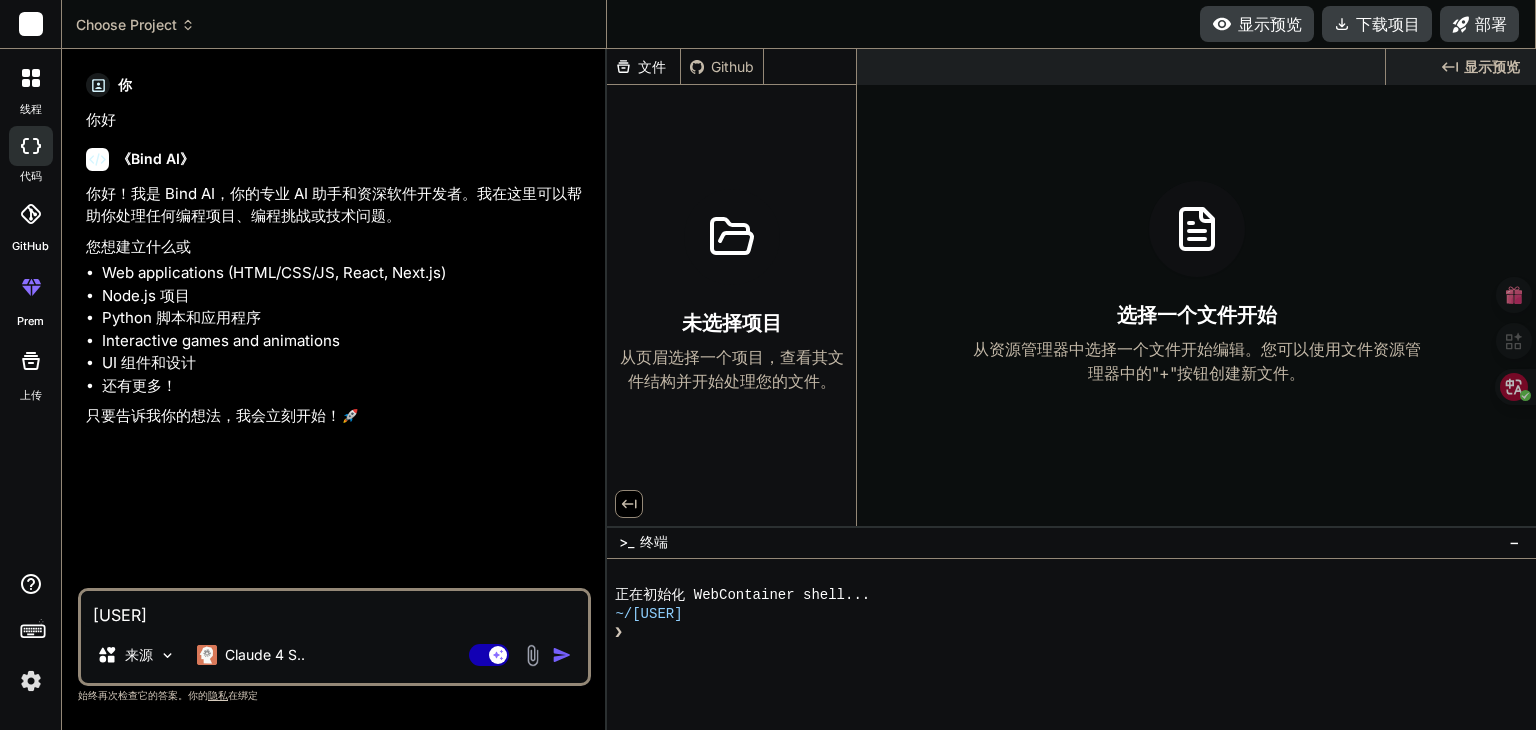 type on "[USER]" 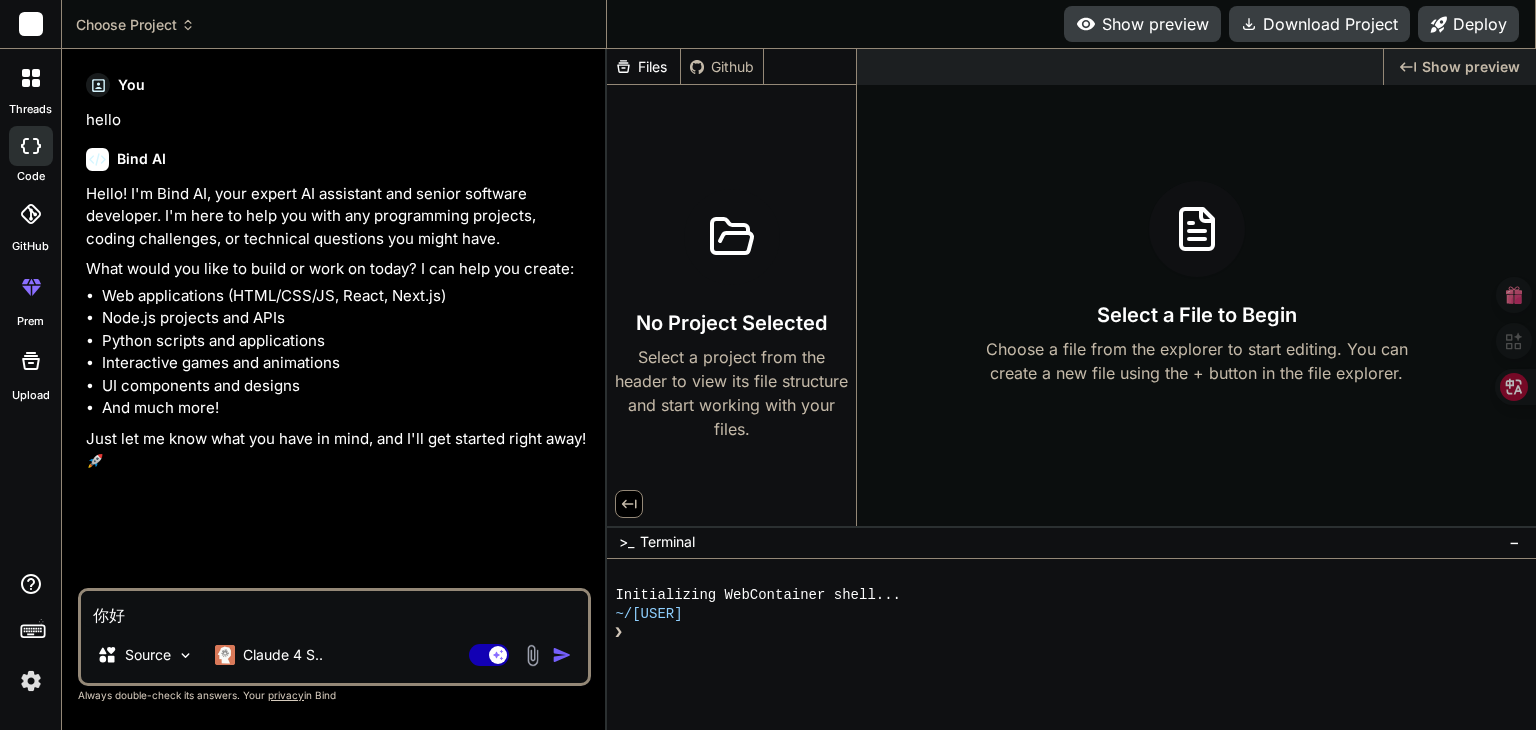 click on "你好" at bounding box center (334, 609) 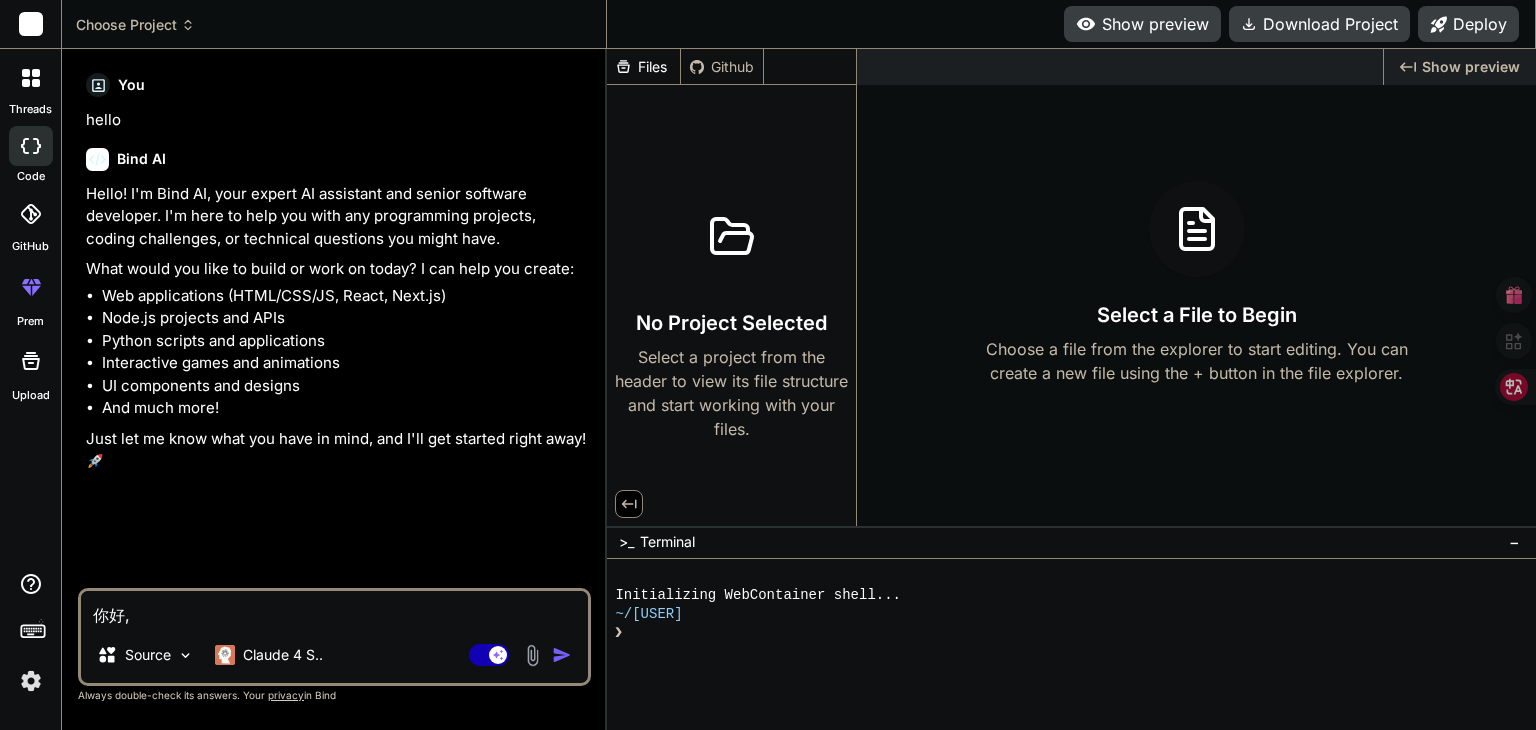 type on "你好,[USER]" 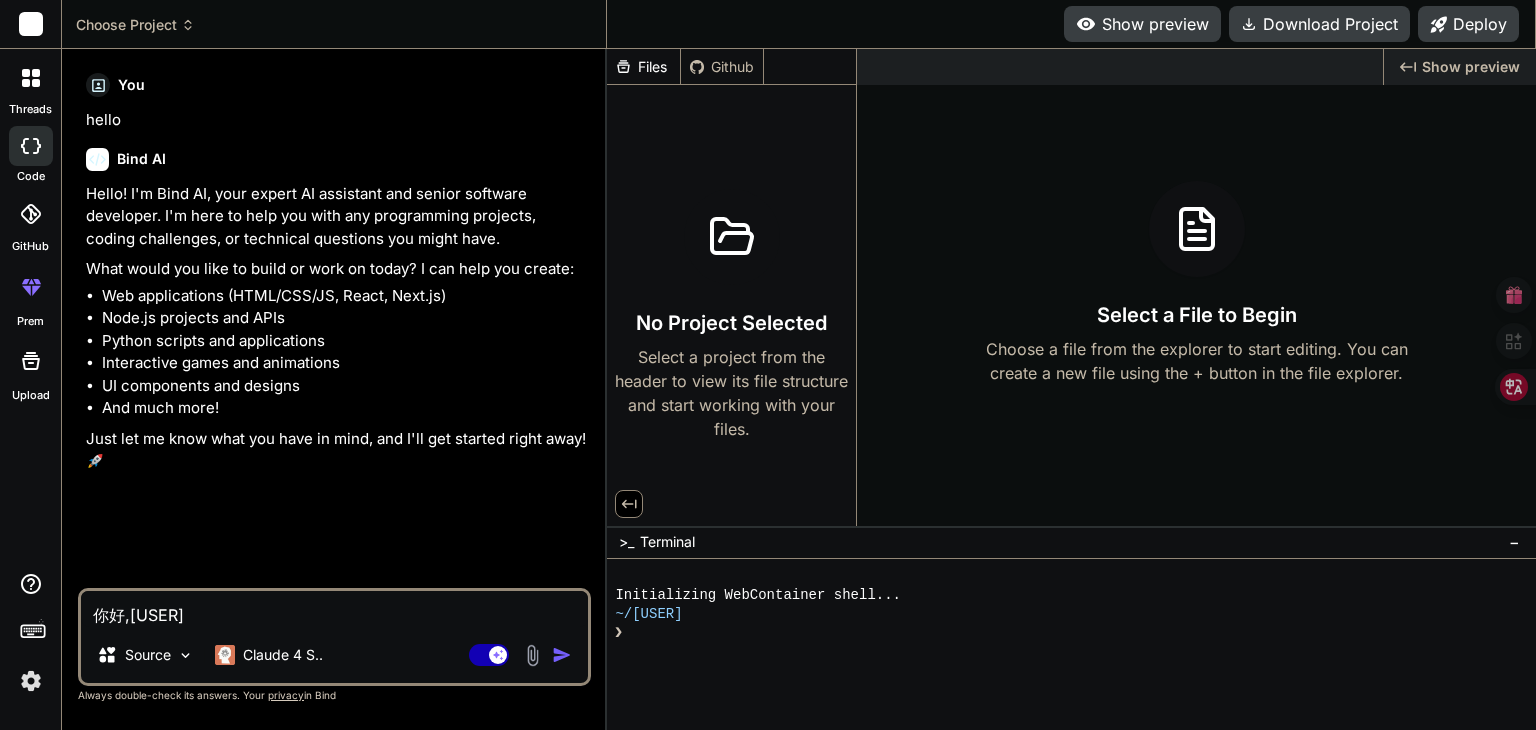 type on "x" 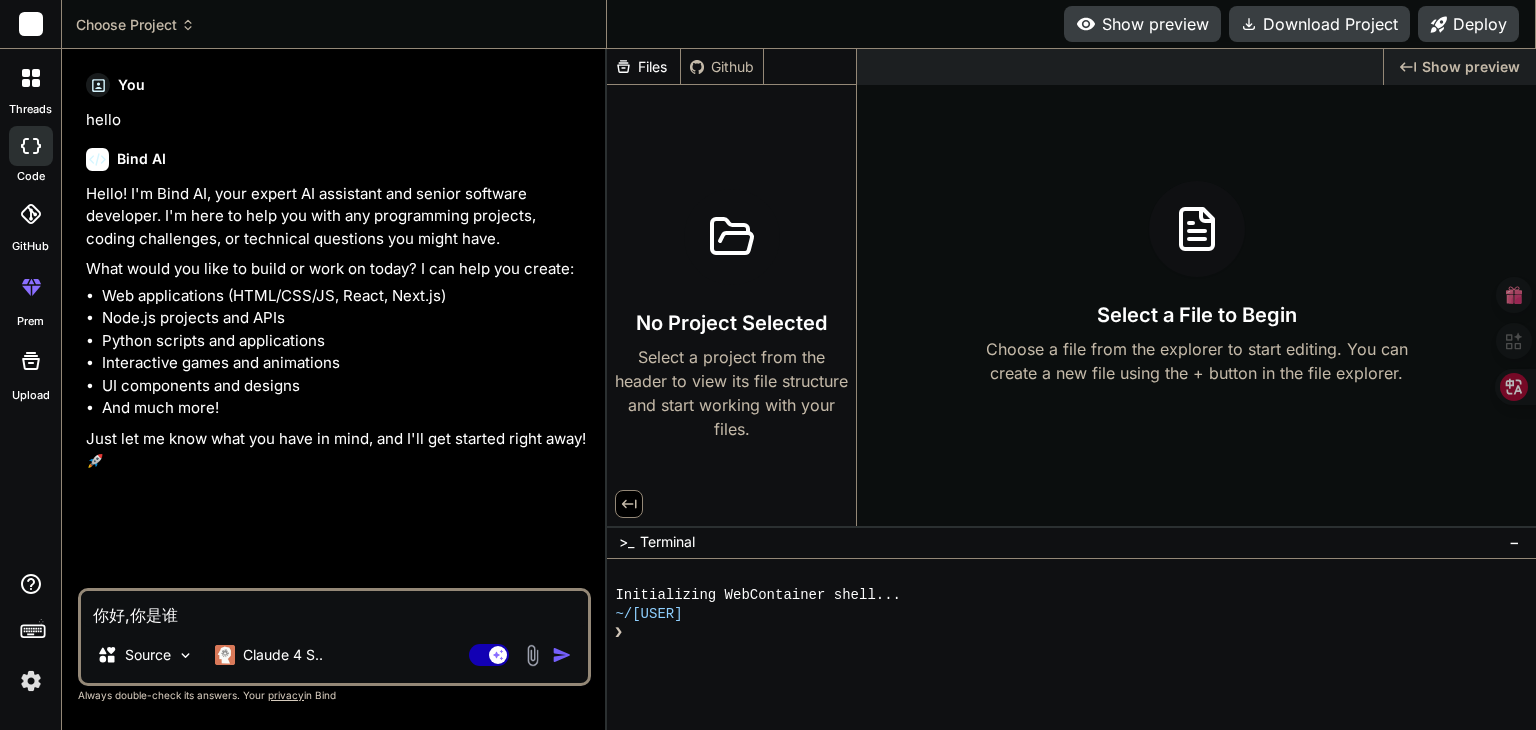type on "你好,你是谁," 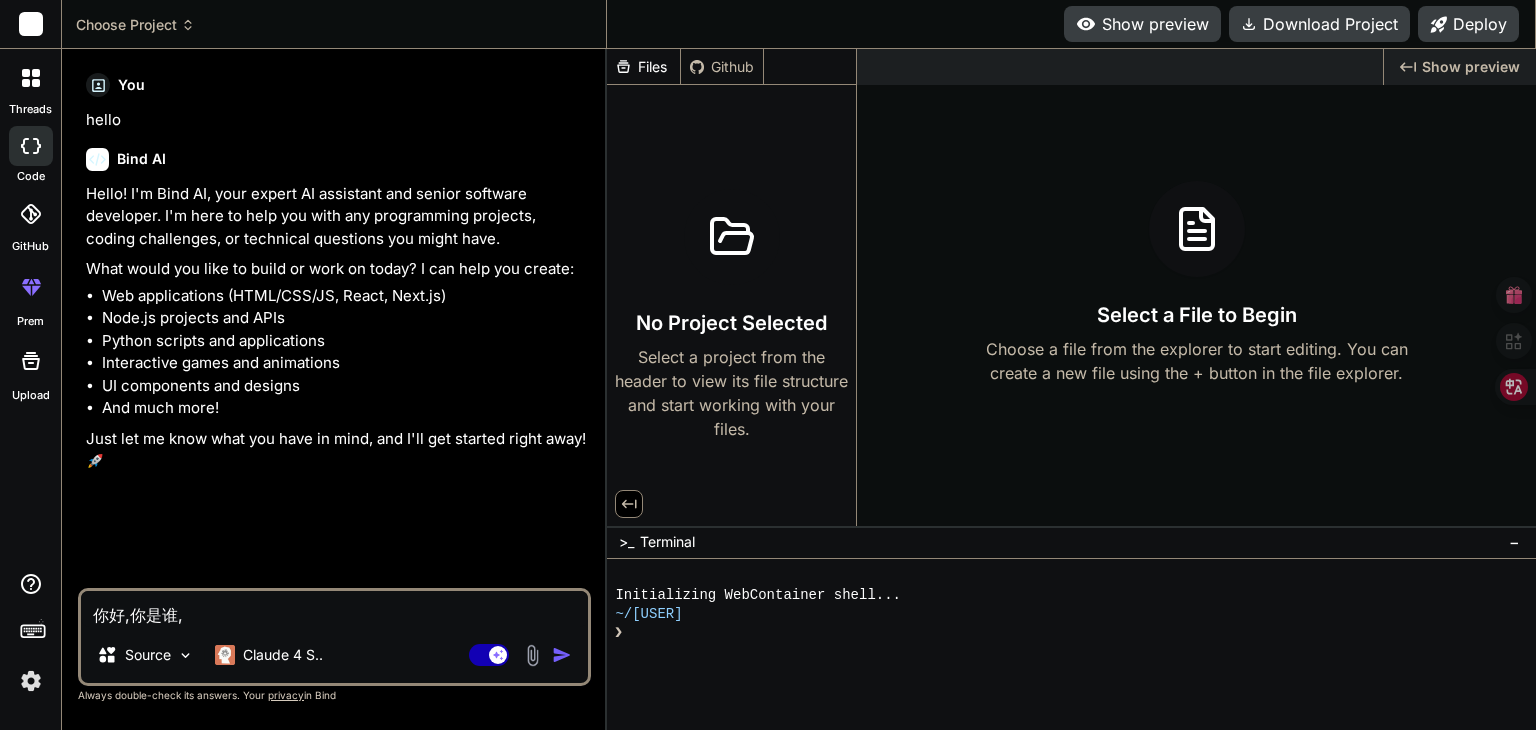 type on "你好,你是谁,[USER]" 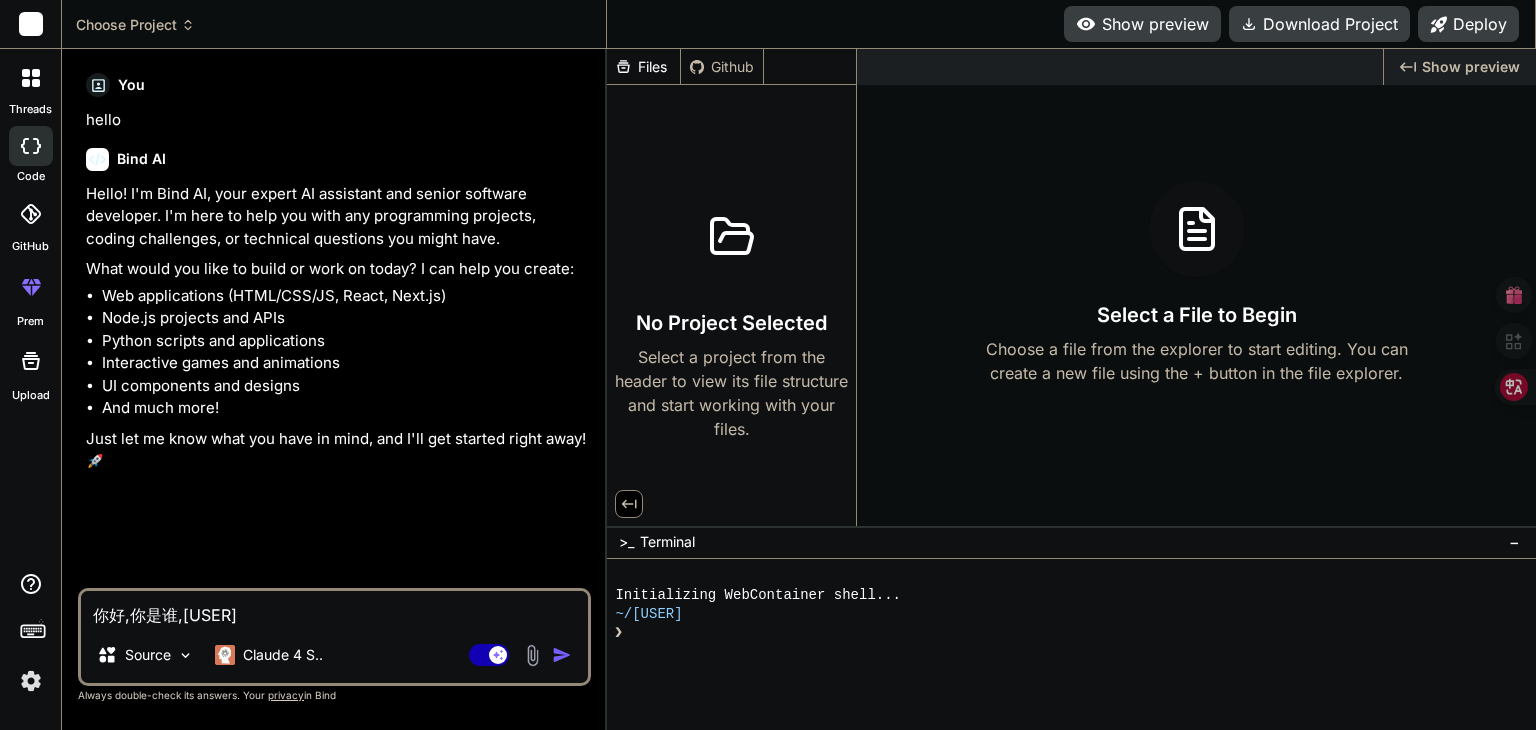type on "你好,你是谁,[USER]" 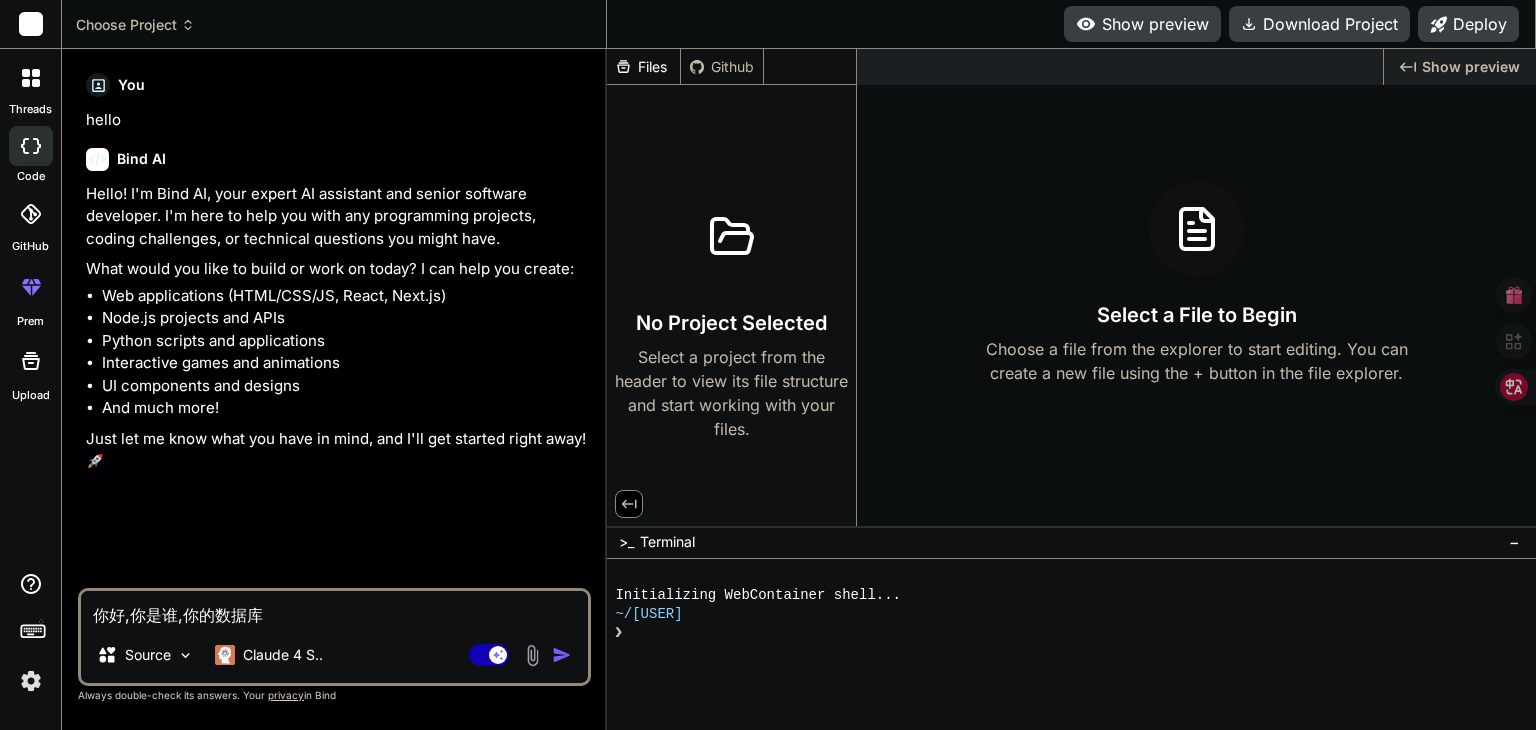 type on "你好,你是谁,你的数据库[DATE]" 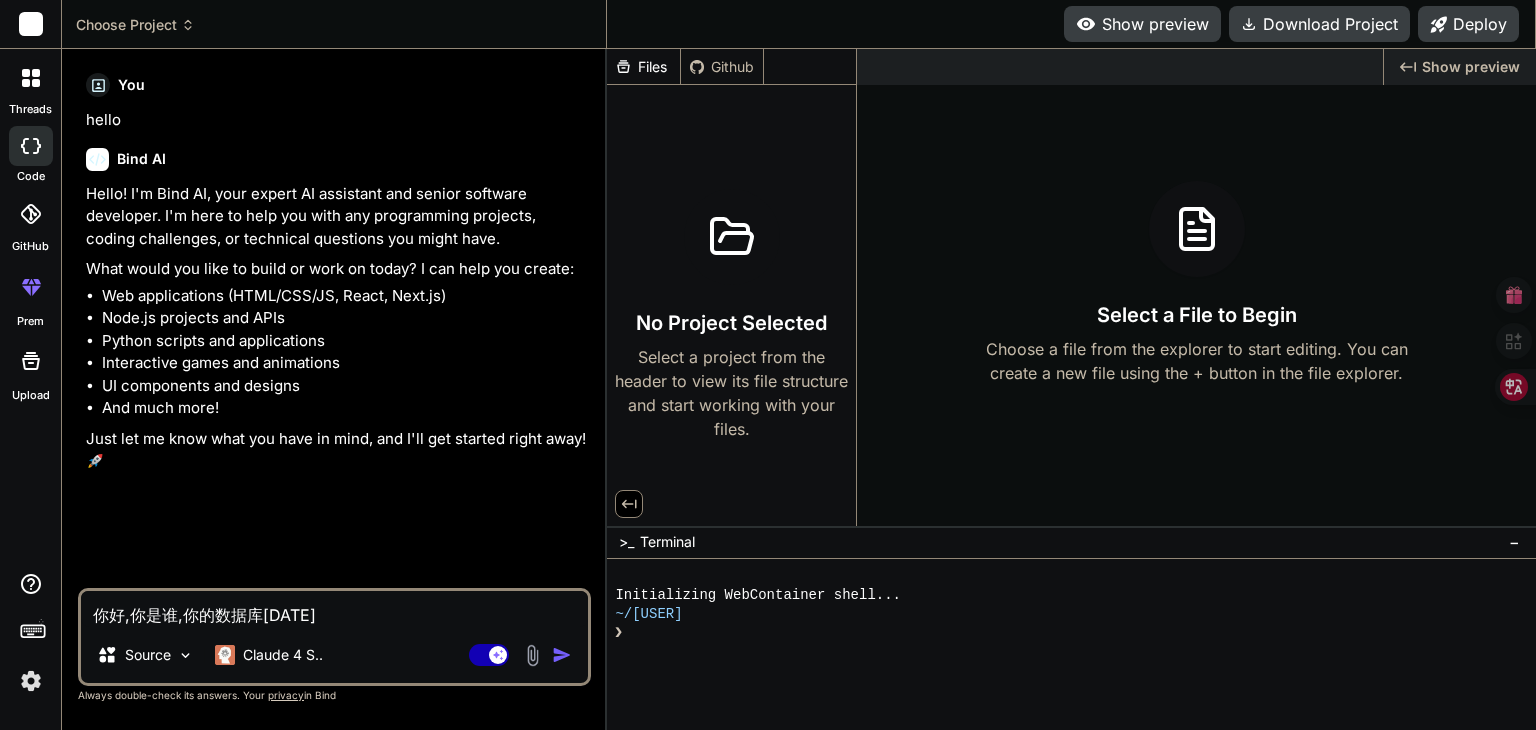 type on "x" 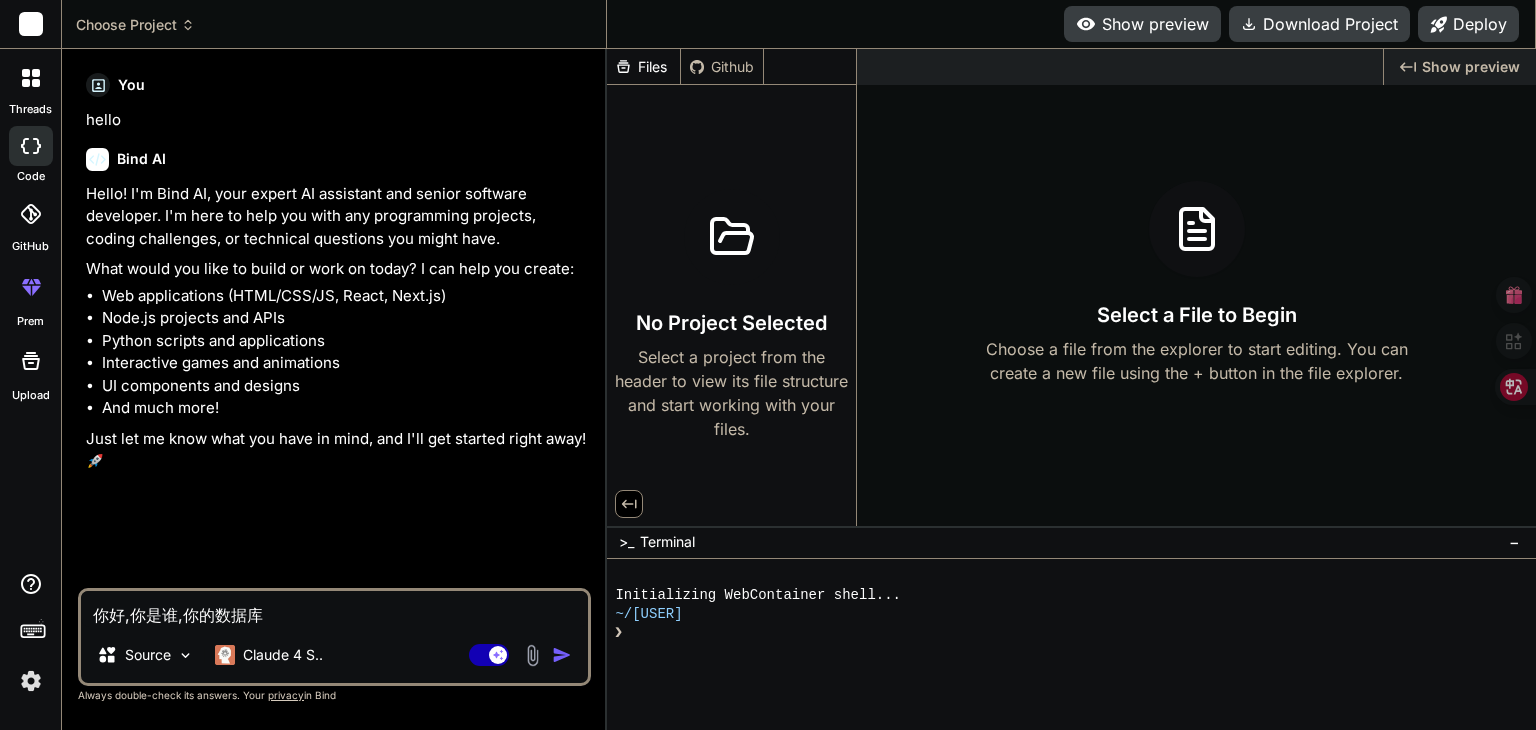 click on "你好,你是谁,你的数据库" at bounding box center [334, 609] 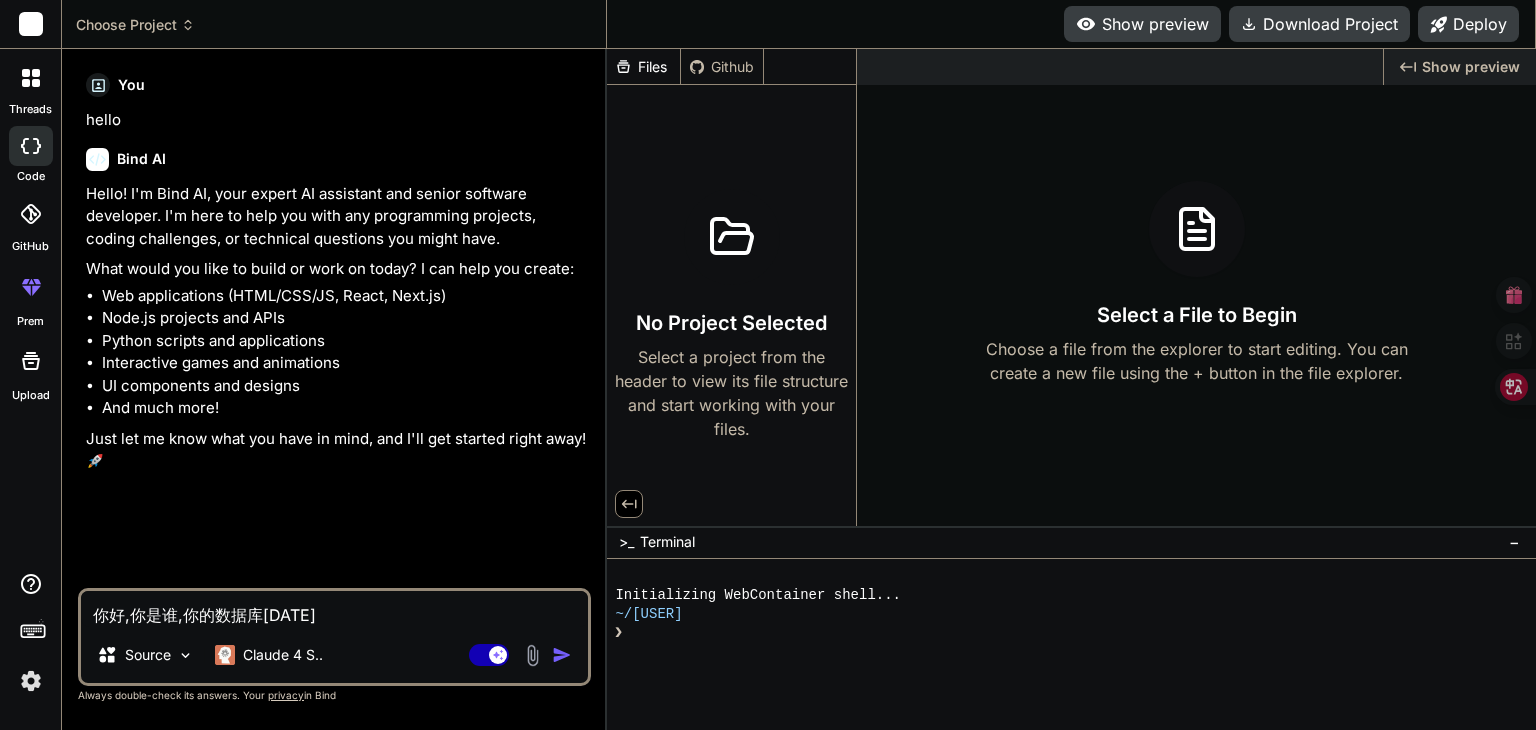 type on "你好,你是谁,你的数据库[DATE]" 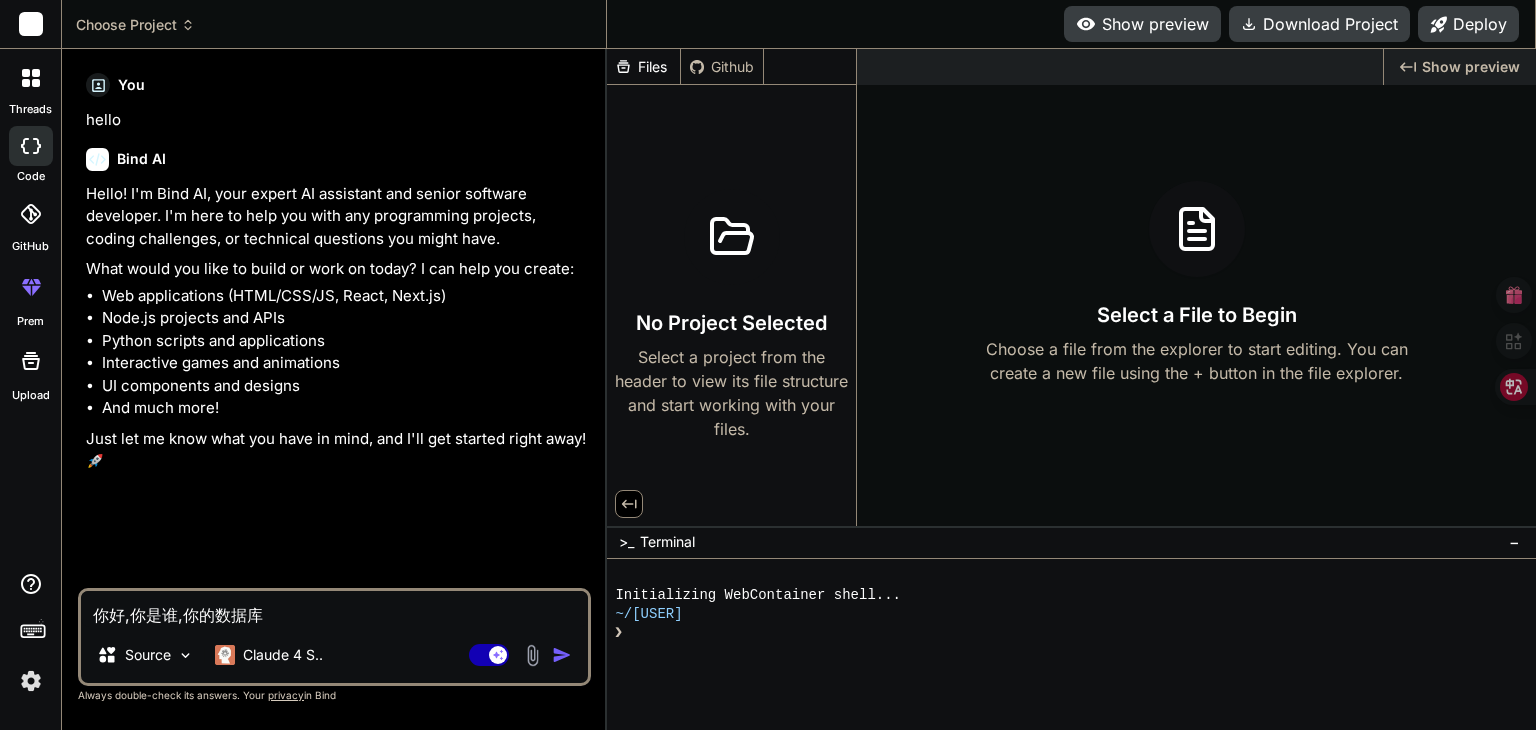 type on "你好,你是谁,你的数据库[DATE]" 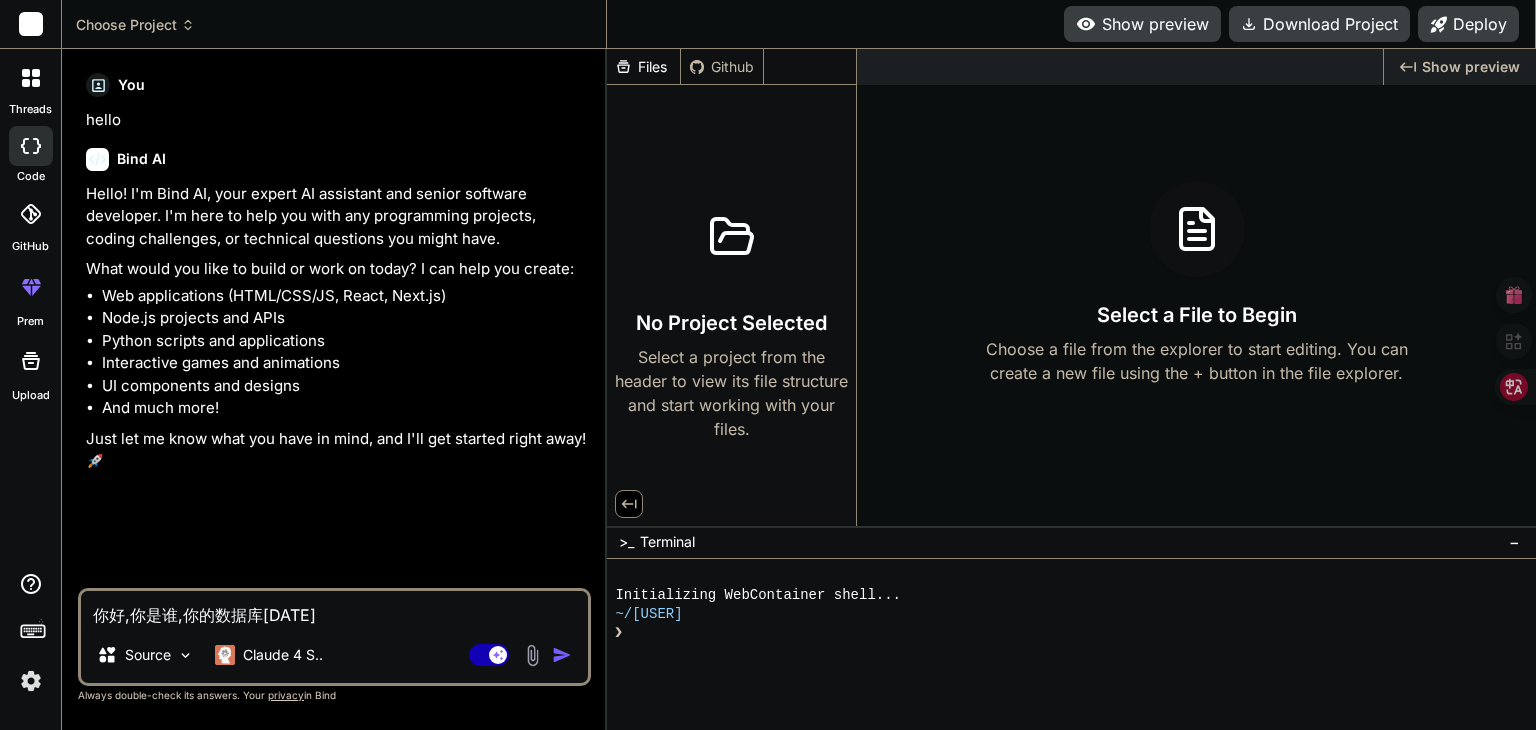type on "你好,你是谁,你的数据库[DATE]" 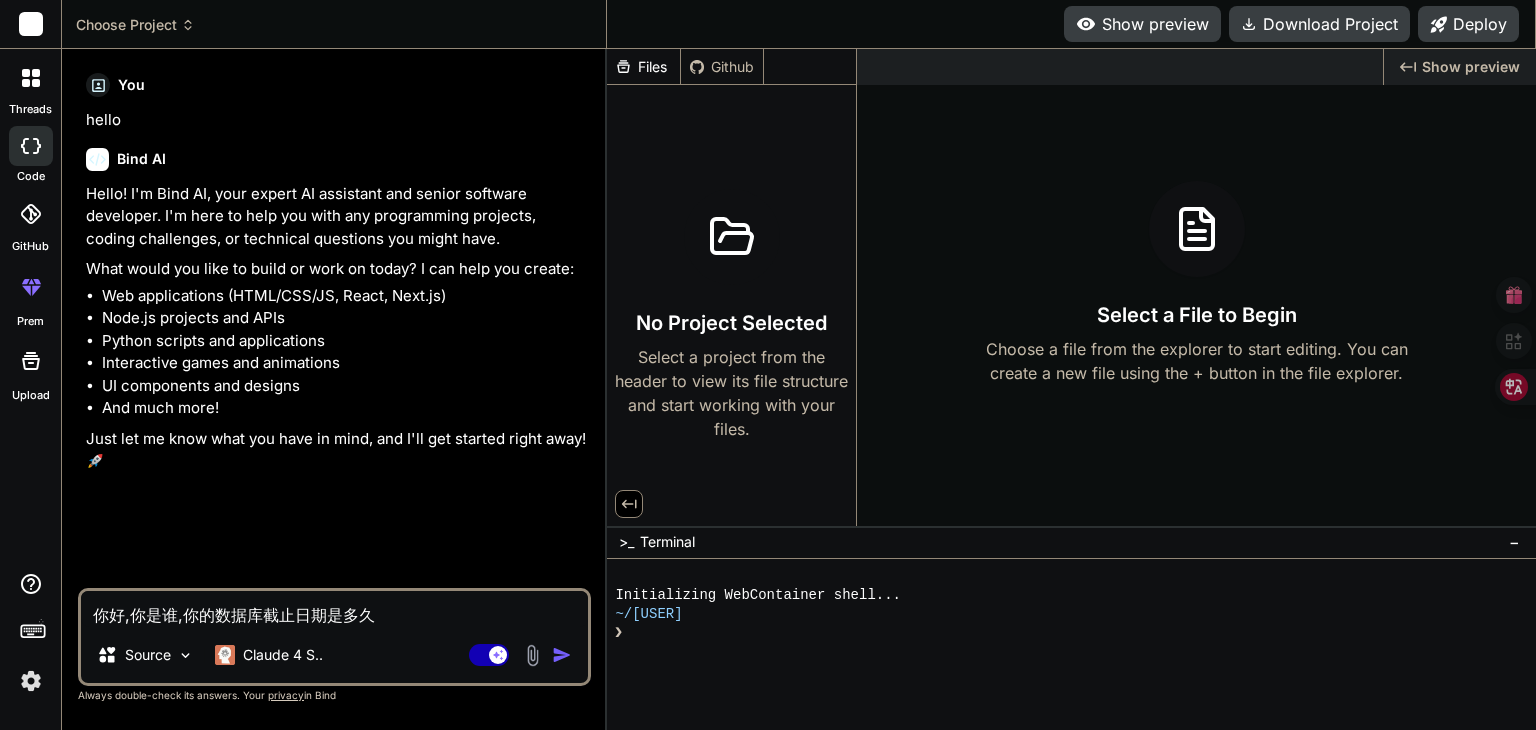 type 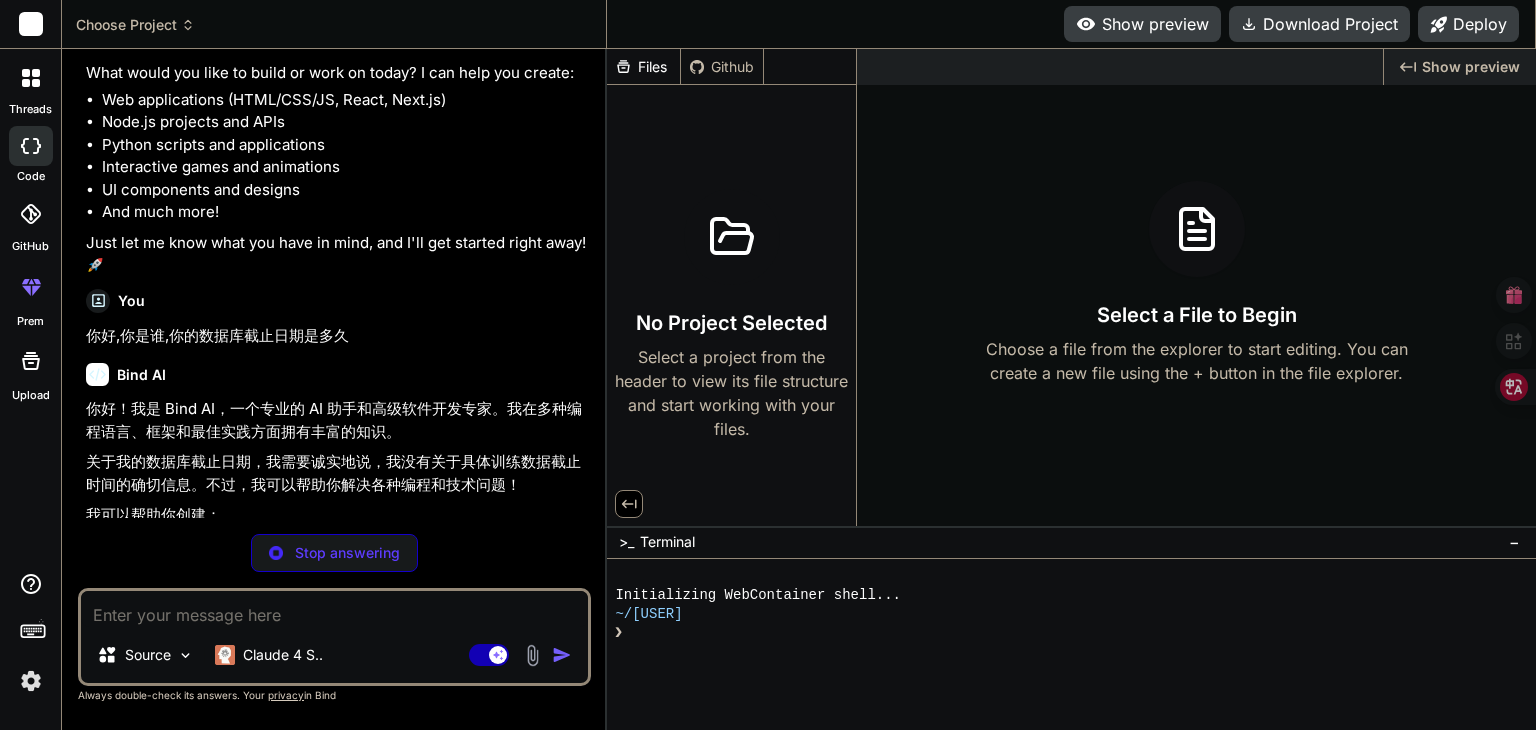 scroll, scrollTop: 259, scrollLeft: 0, axis: vertical 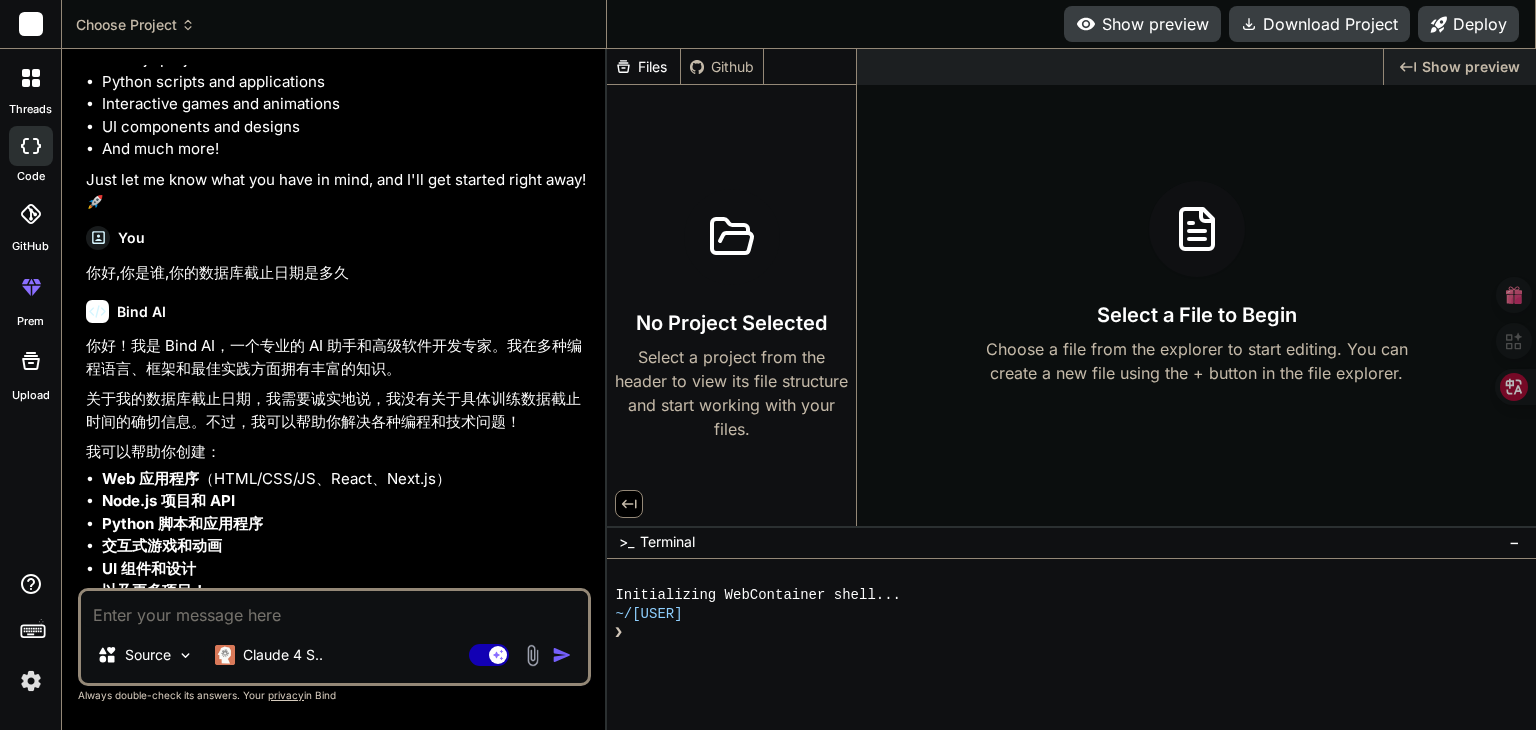type on "x" 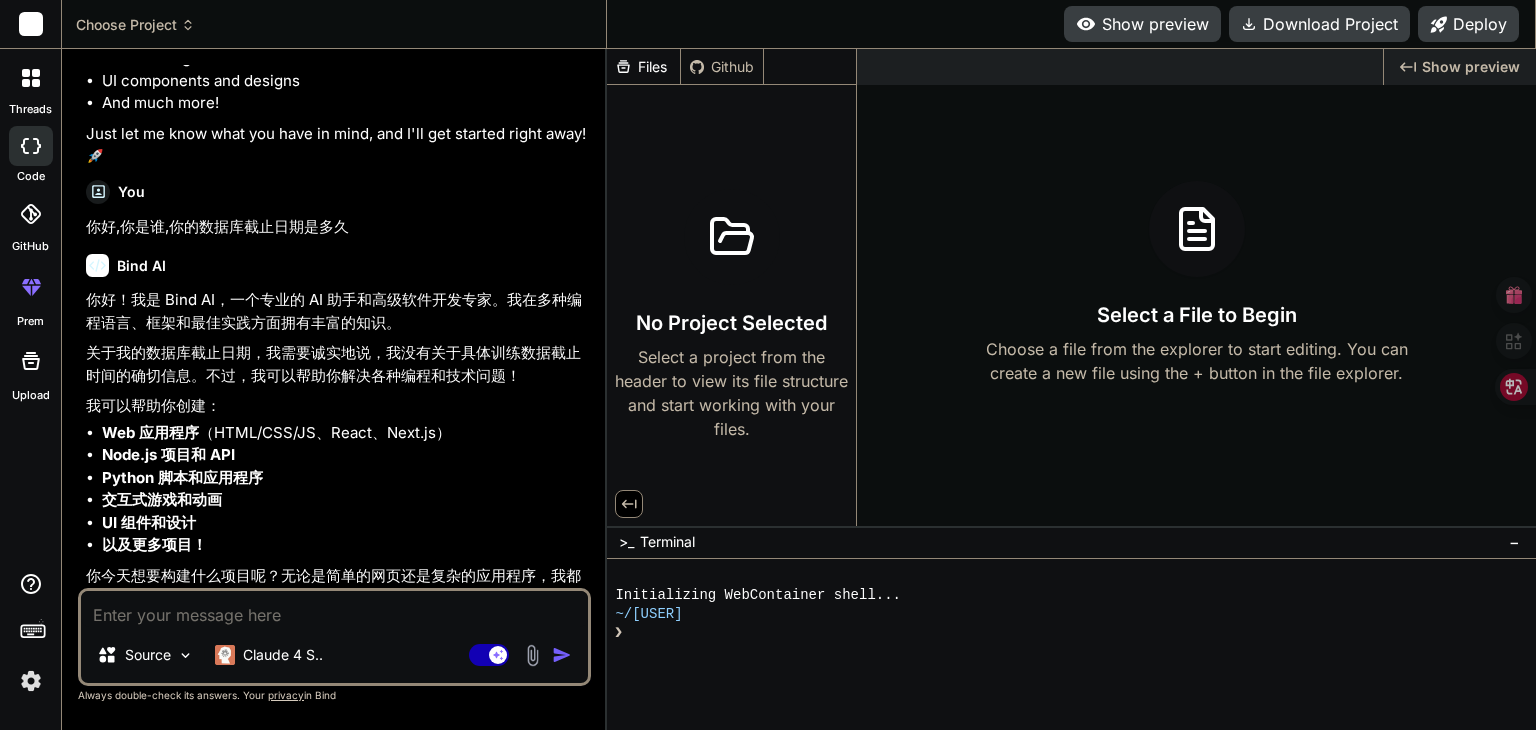 scroll, scrollTop: 329, scrollLeft: 0, axis: vertical 